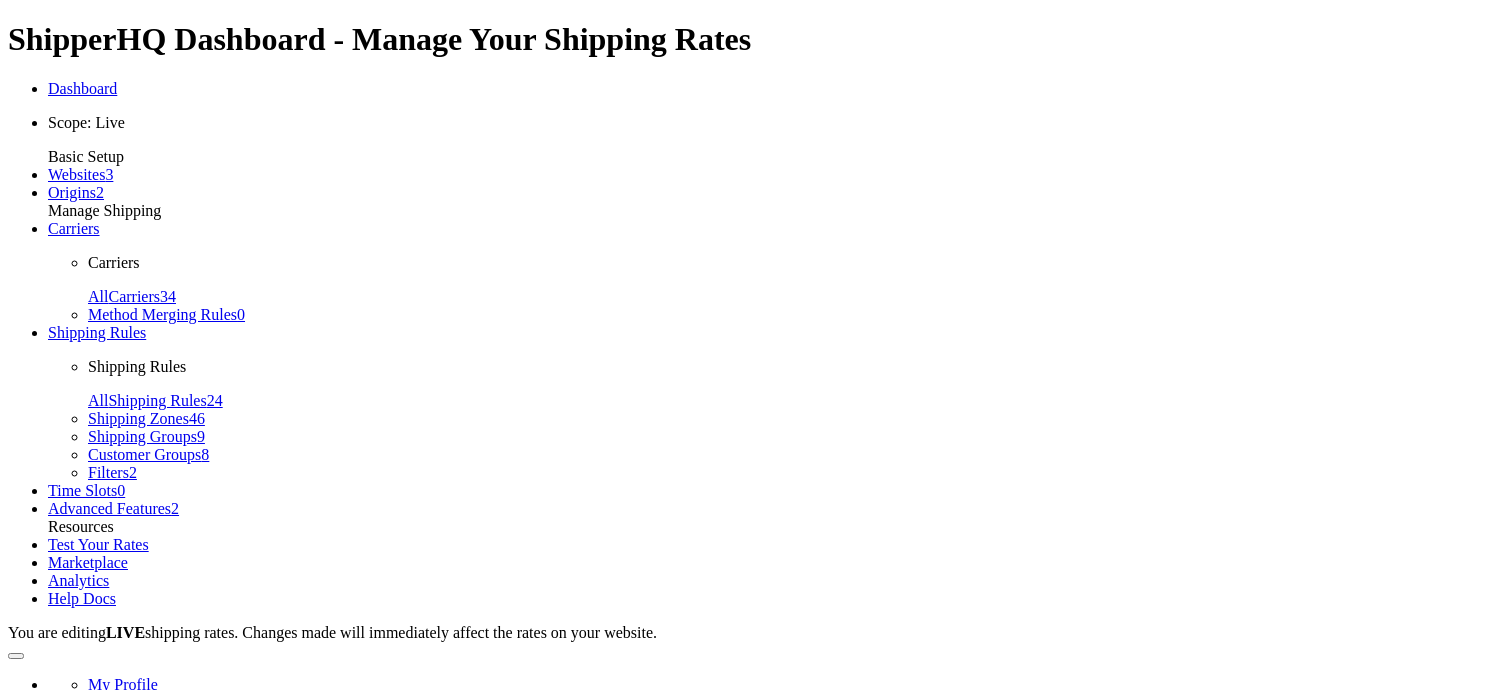 scroll, scrollTop: 0, scrollLeft: 0, axis: both 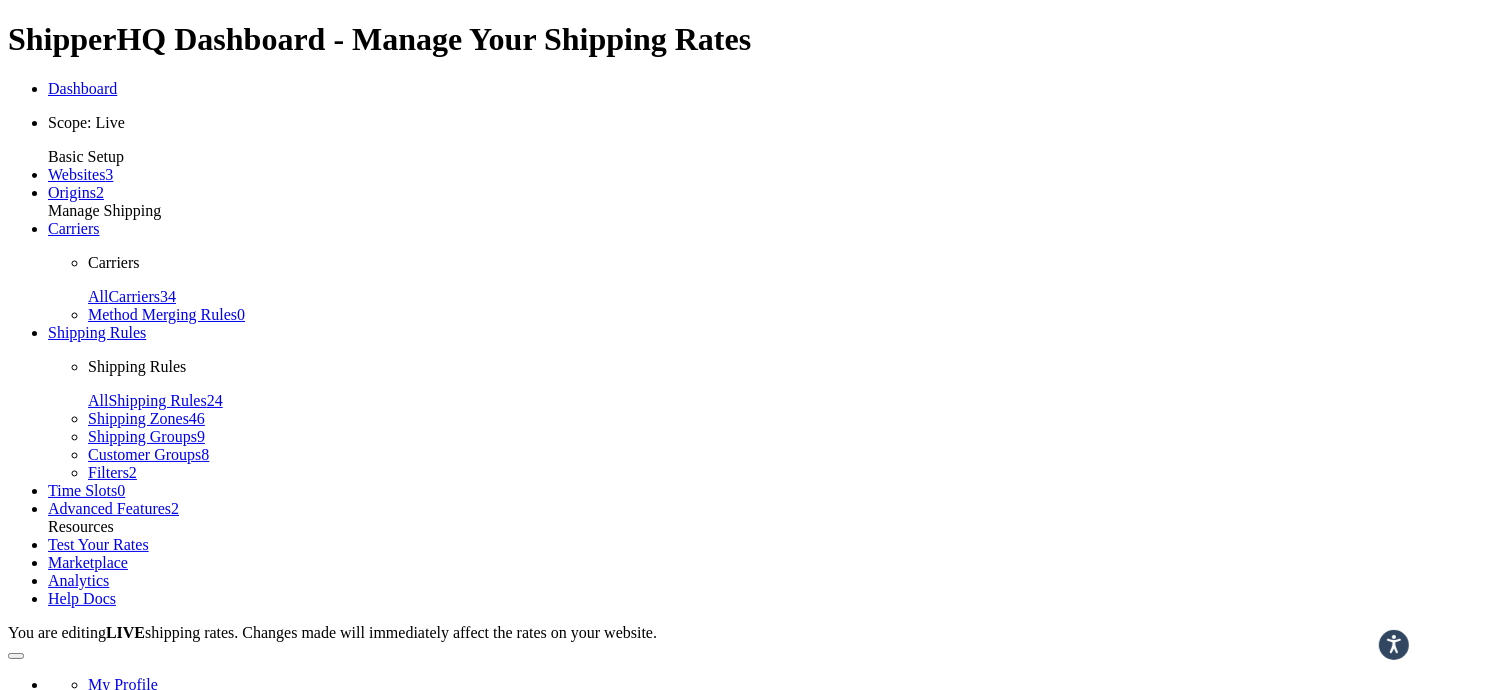 click on "Carriers" at bounding box center [74, 228] 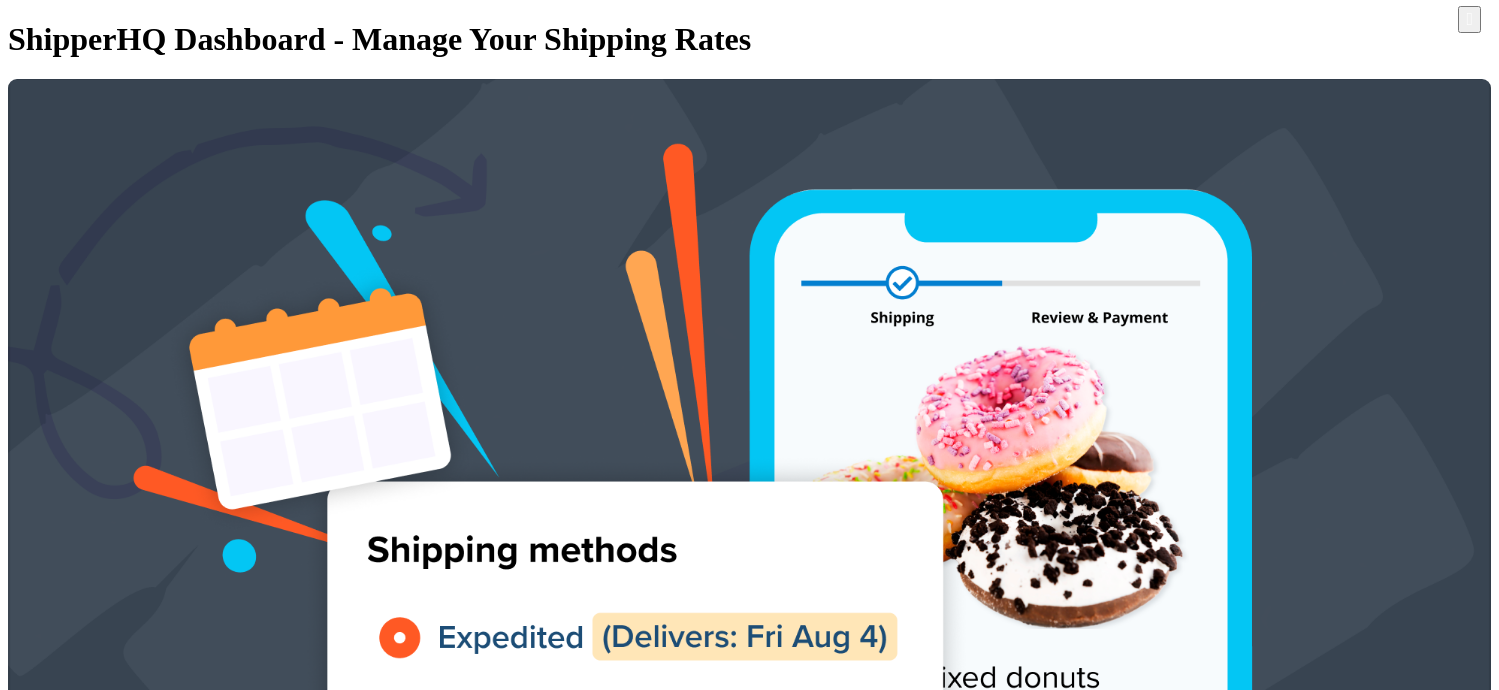 scroll, scrollTop: 0, scrollLeft: 0, axis: both 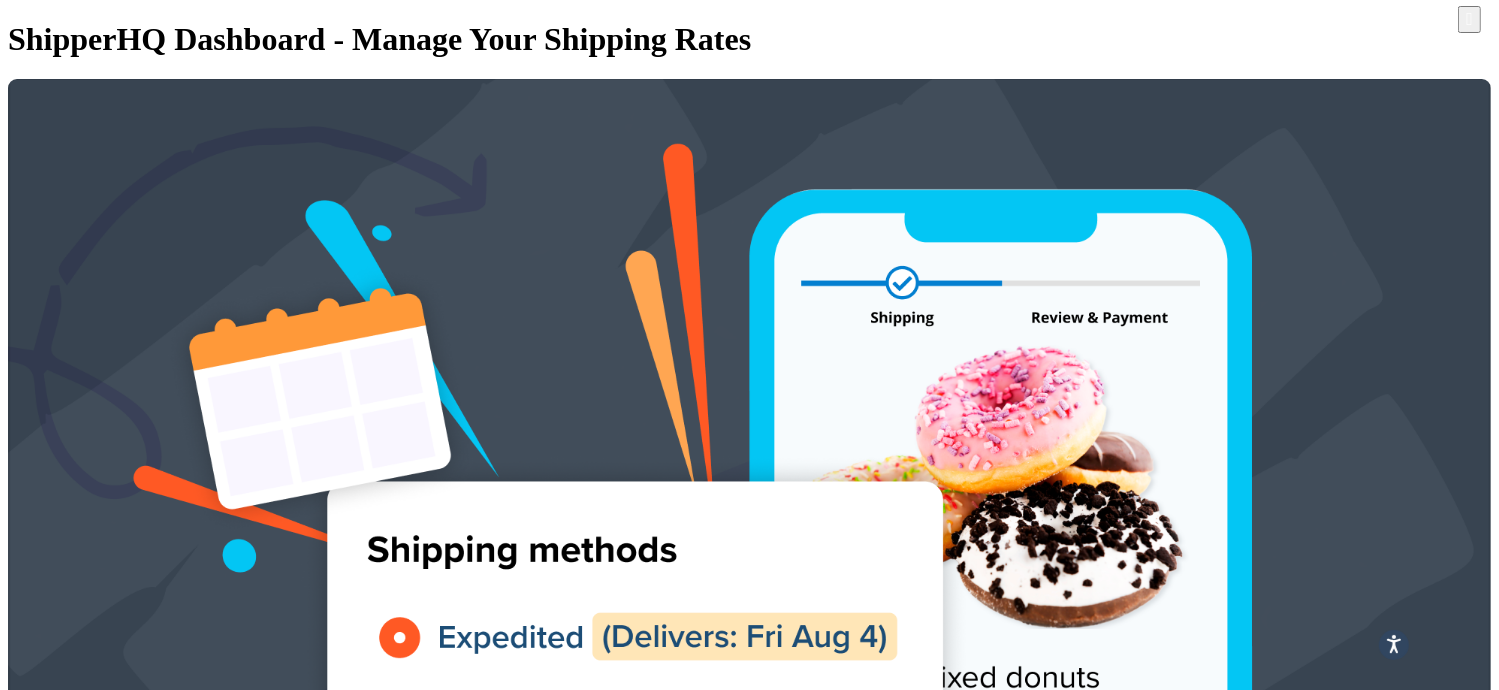 click at bounding box center (275, 6189) 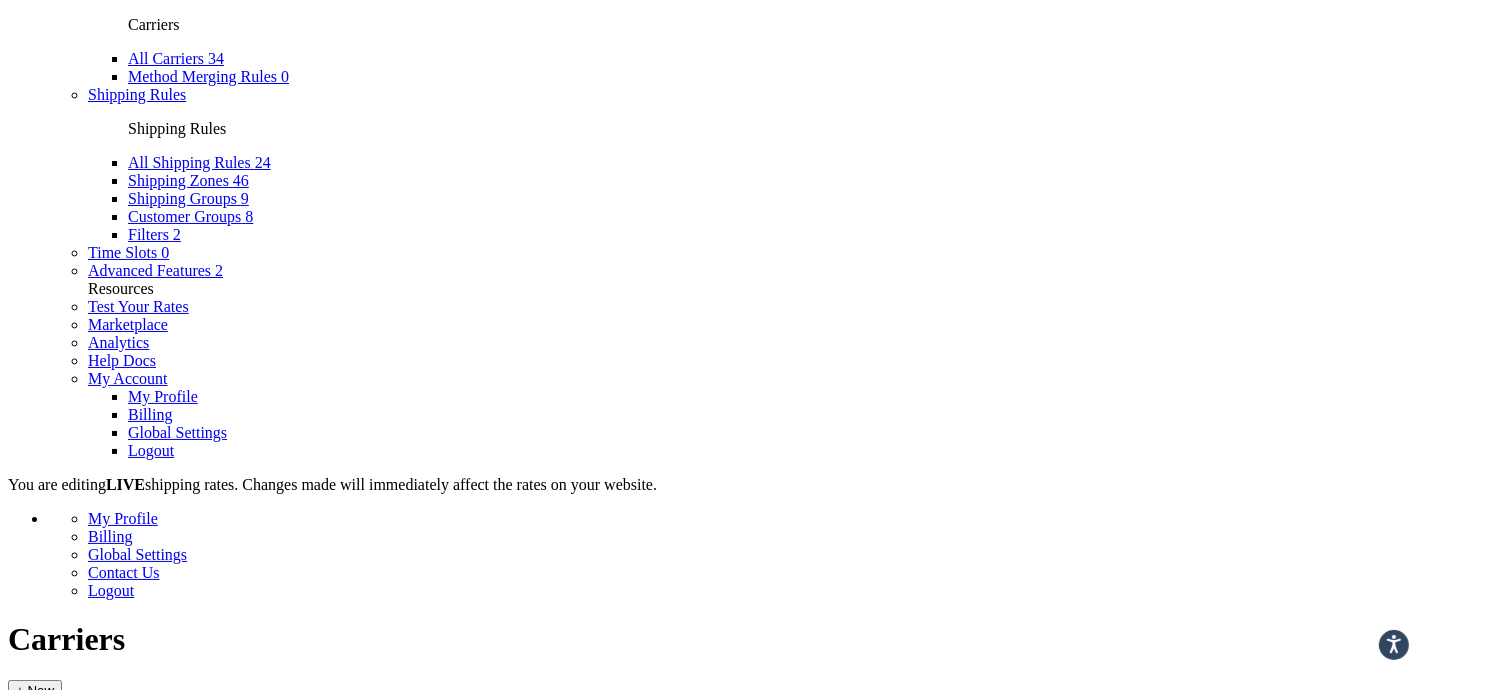 scroll, scrollTop: 1320, scrollLeft: 0, axis: vertical 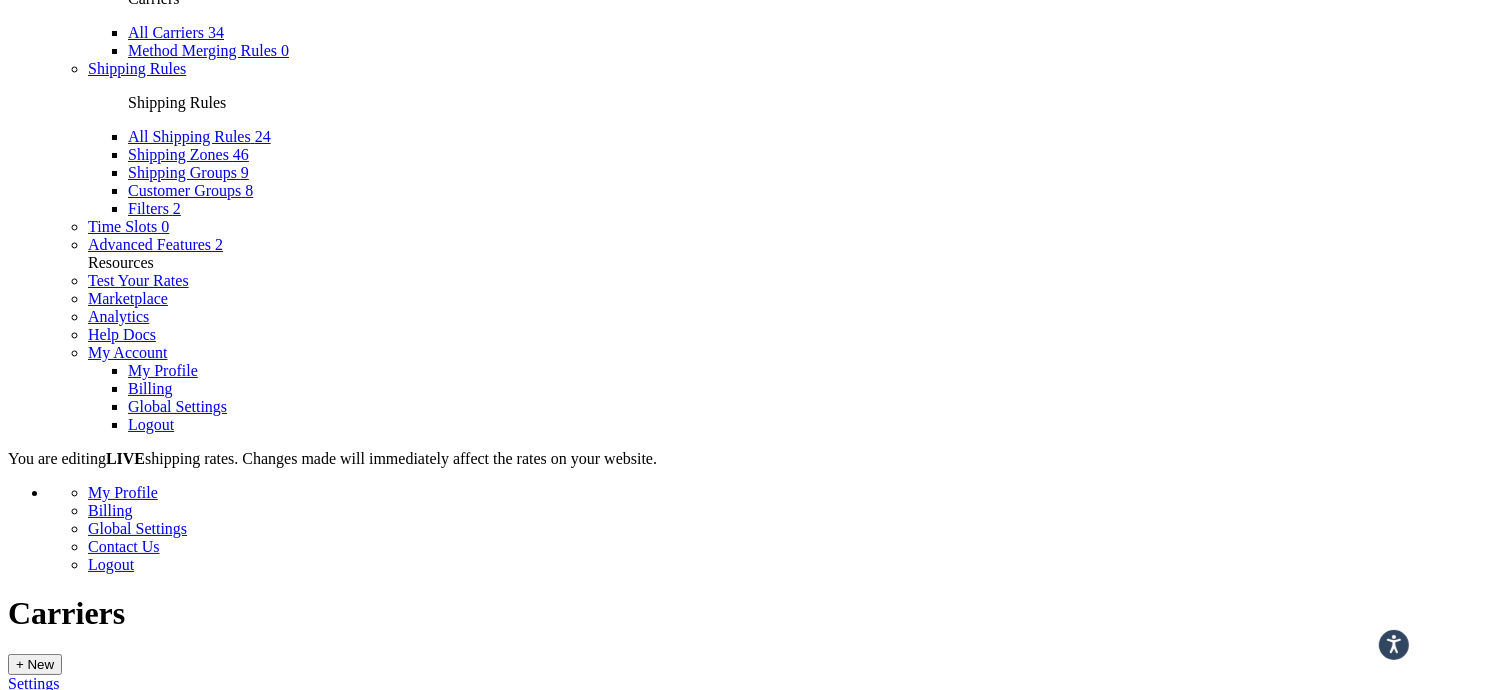 type on "nd" 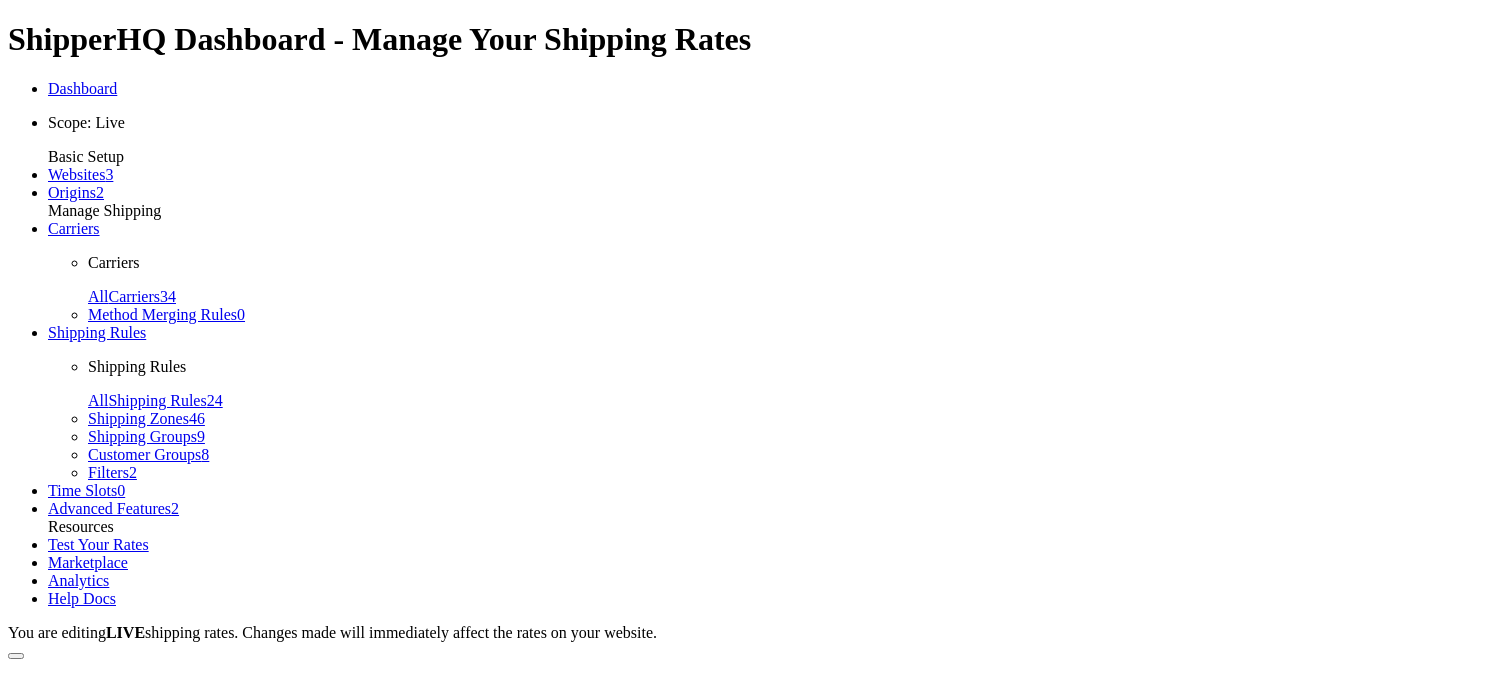 scroll, scrollTop: 0, scrollLeft: 0, axis: both 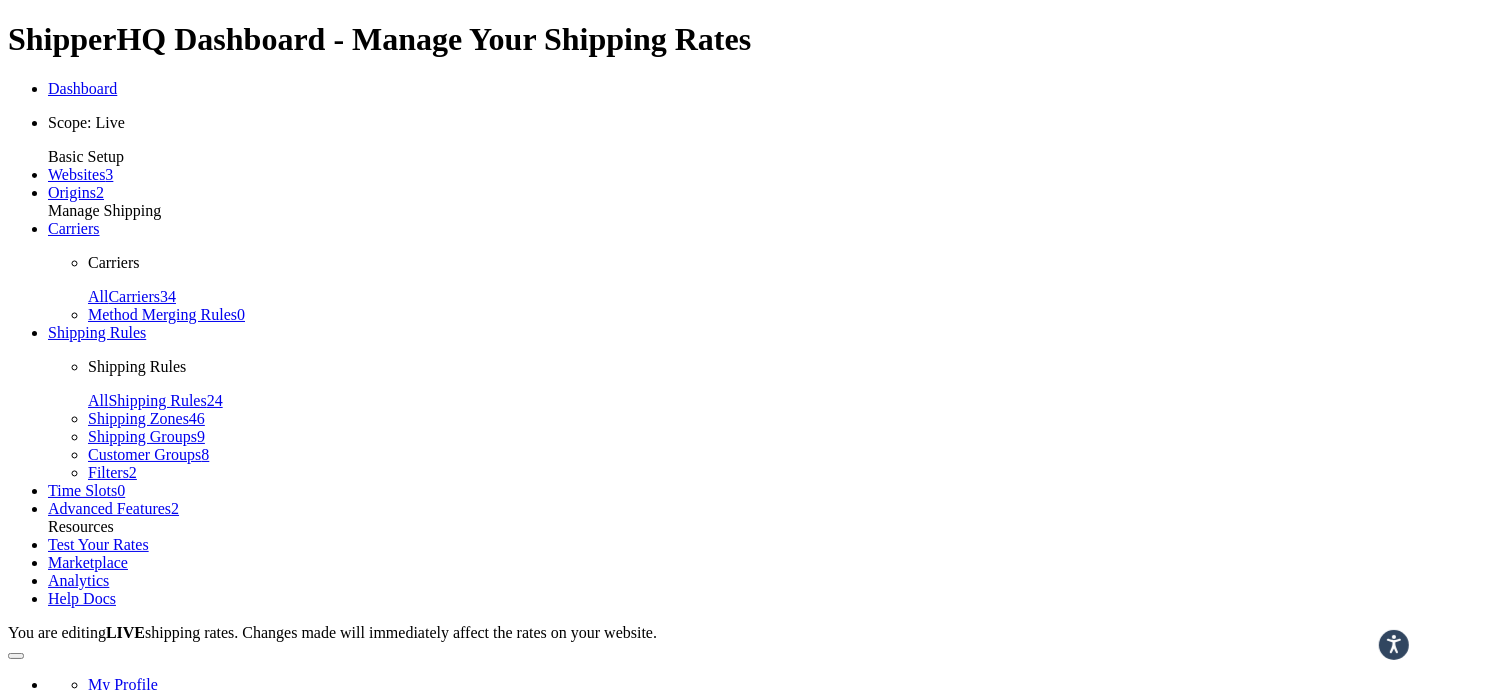 click on "Methods" at bounding box center [216, 960] 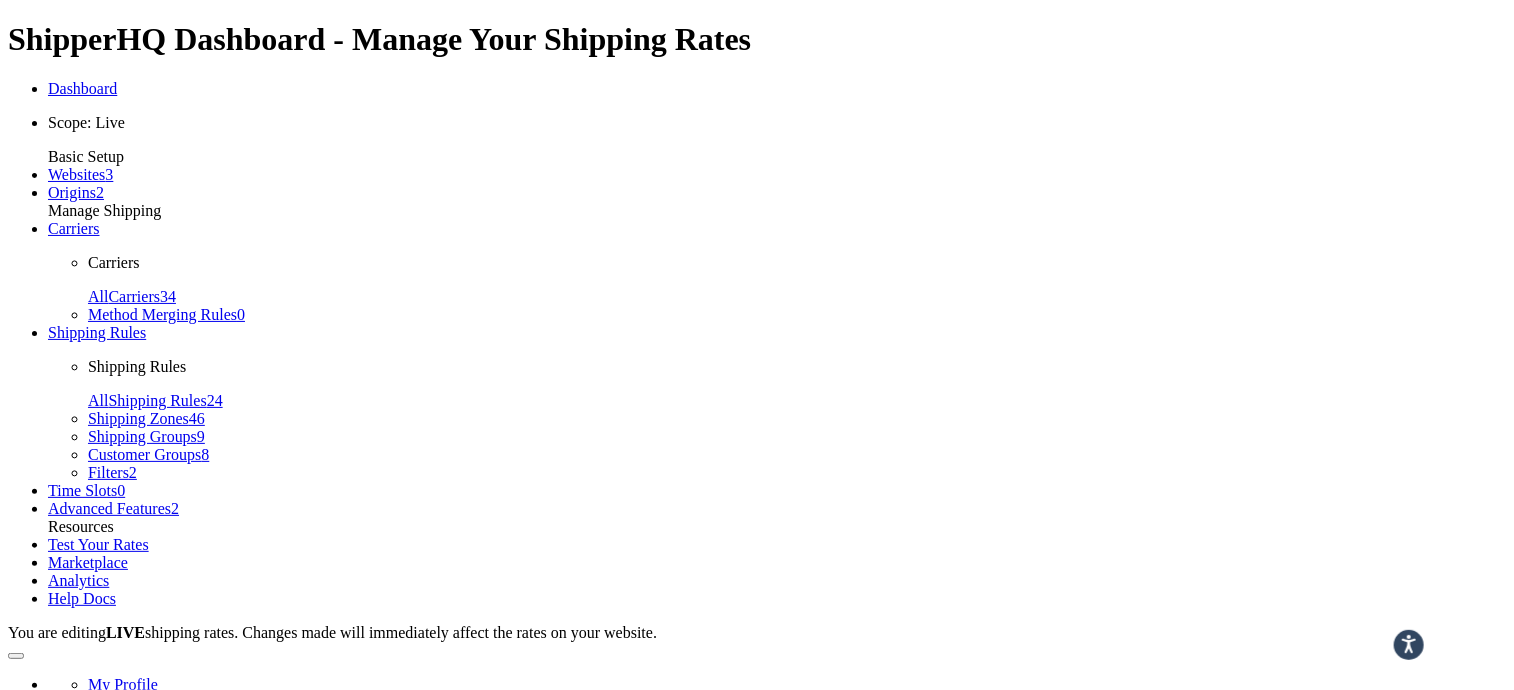 click on "Orders must be placed before 5pm Monday to Thursday for Next Day delivery. Delivery lead times for items sent direct from the supplier are against each item. Excludes weekends & furniture." at bounding box center [96, 1550] 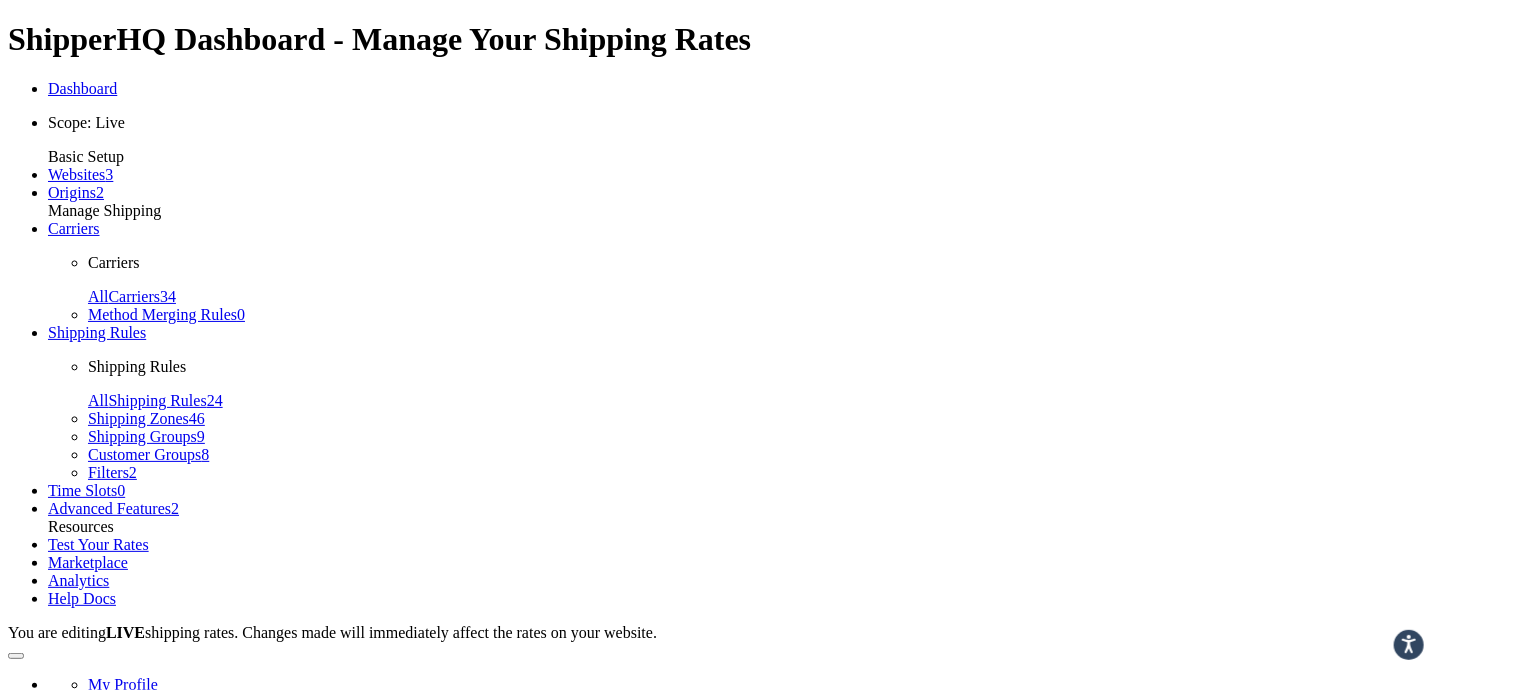 type on "*Next Day not guaranteed during VAT Free Promotions* Orders must be placed before 5pm Monday to Thursday for Next Day delivery. Delivery lead times for items sent direct from the supplier are against each item. Excludes weekends & furniture." 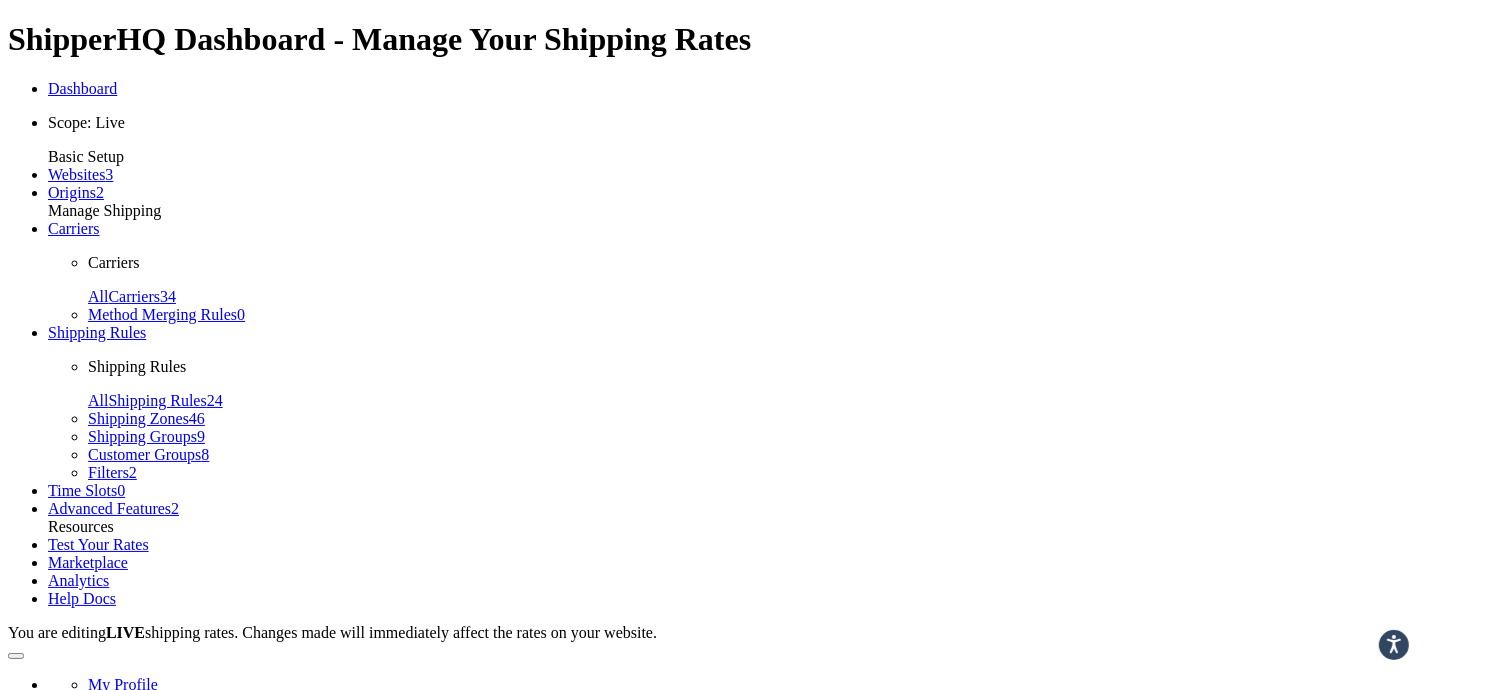 click on "Carriers" at bounding box center [74, 228] 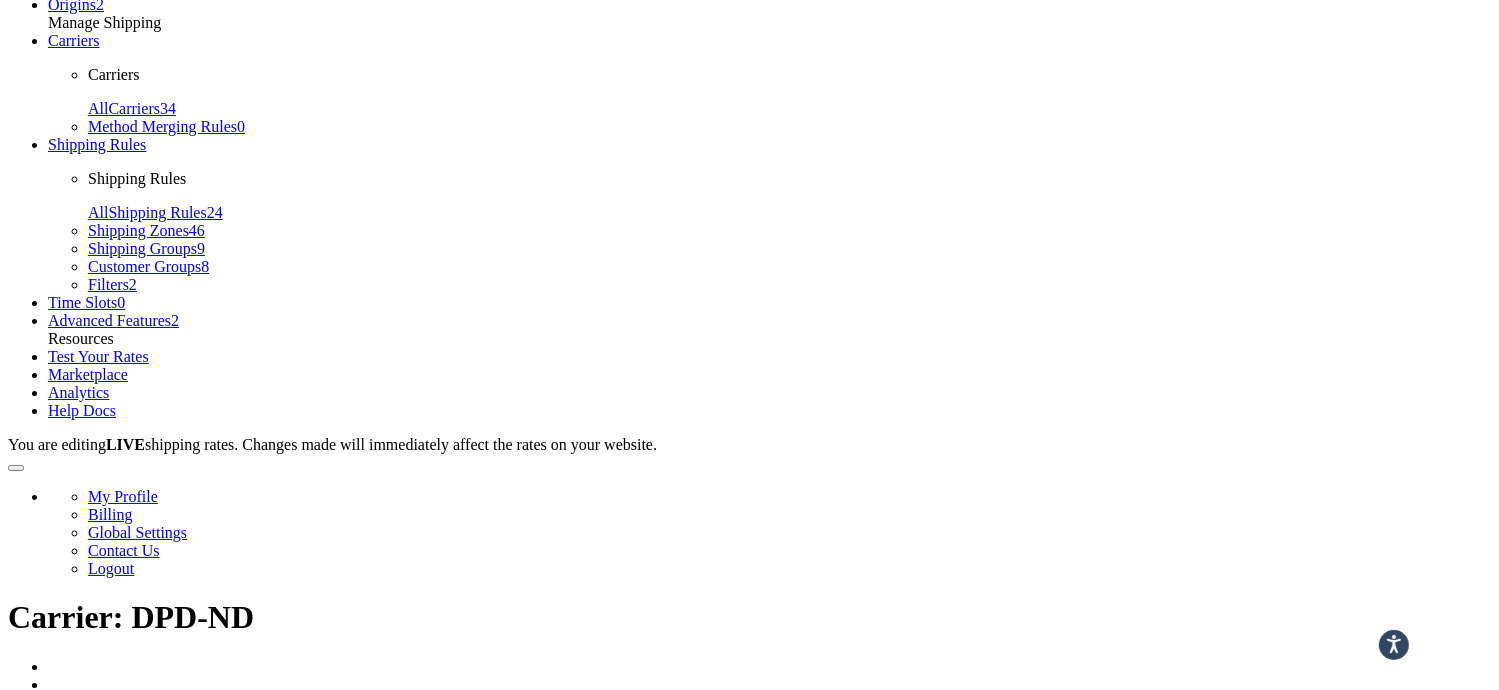 click on "Save" at bounding box center [31, 1189] 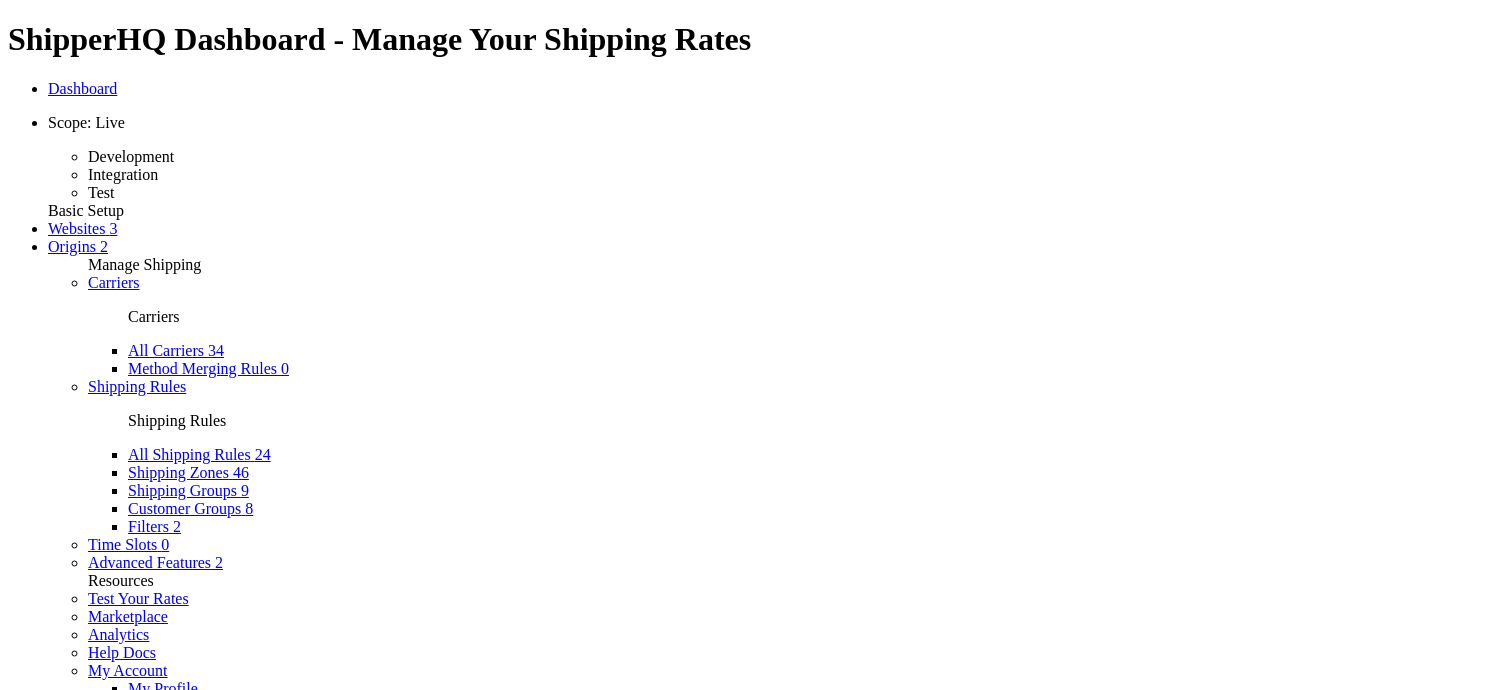 scroll, scrollTop: 0, scrollLeft: 0, axis: both 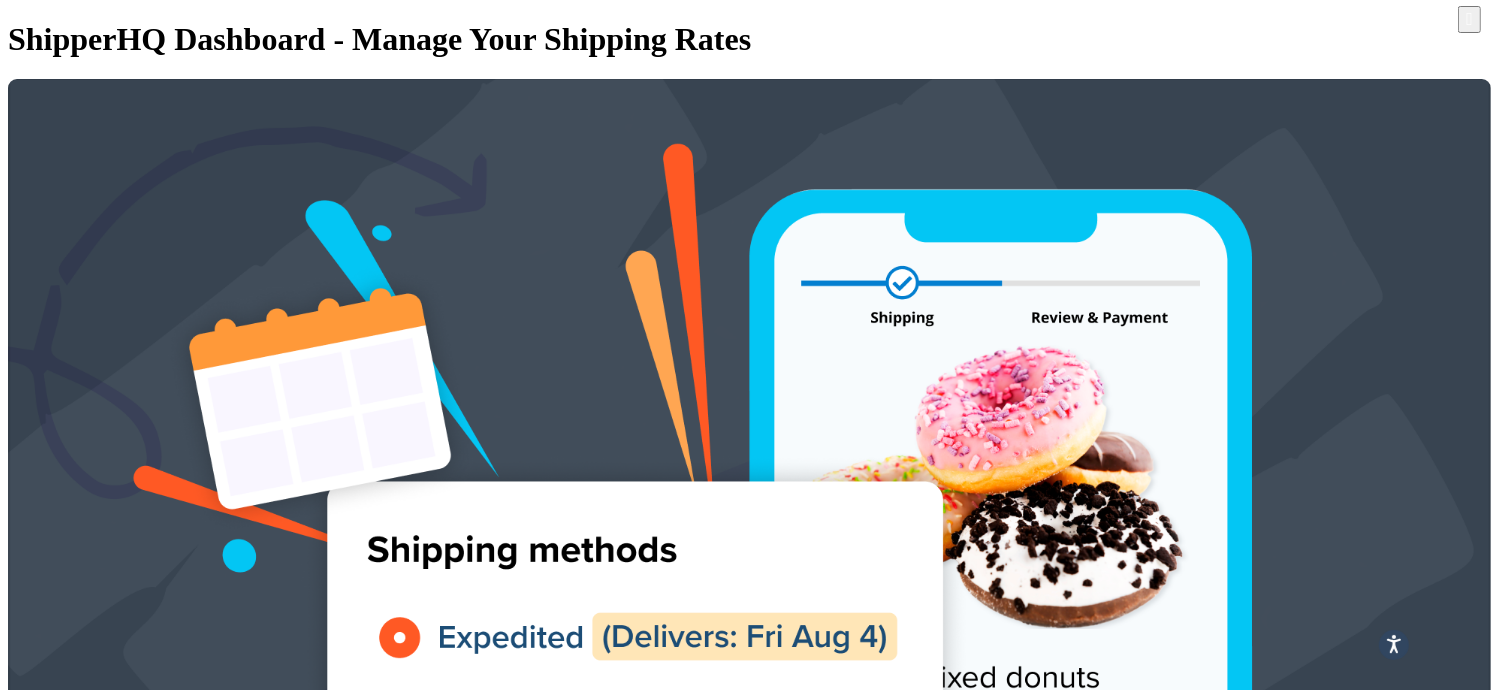 click at bounding box center [275, 6225] 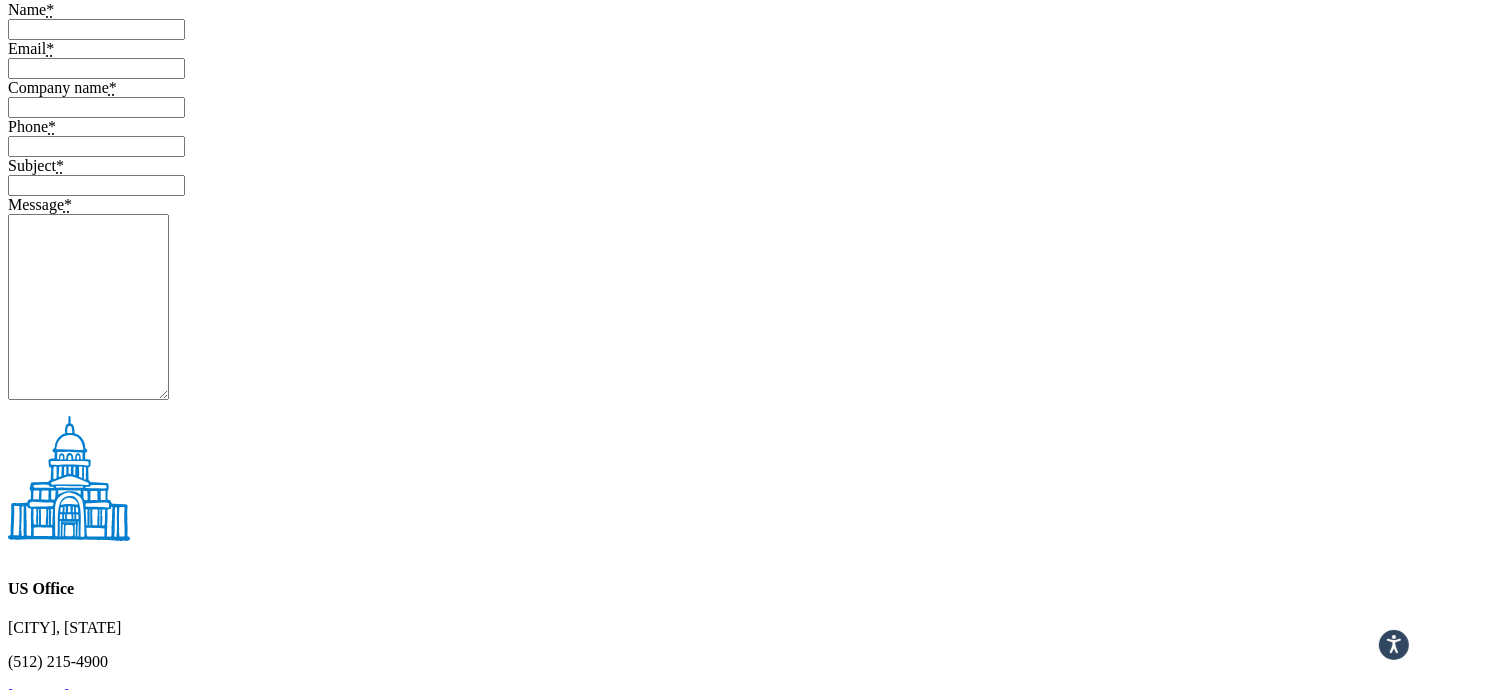 scroll, scrollTop: 2336, scrollLeft: 0, axis: vertical 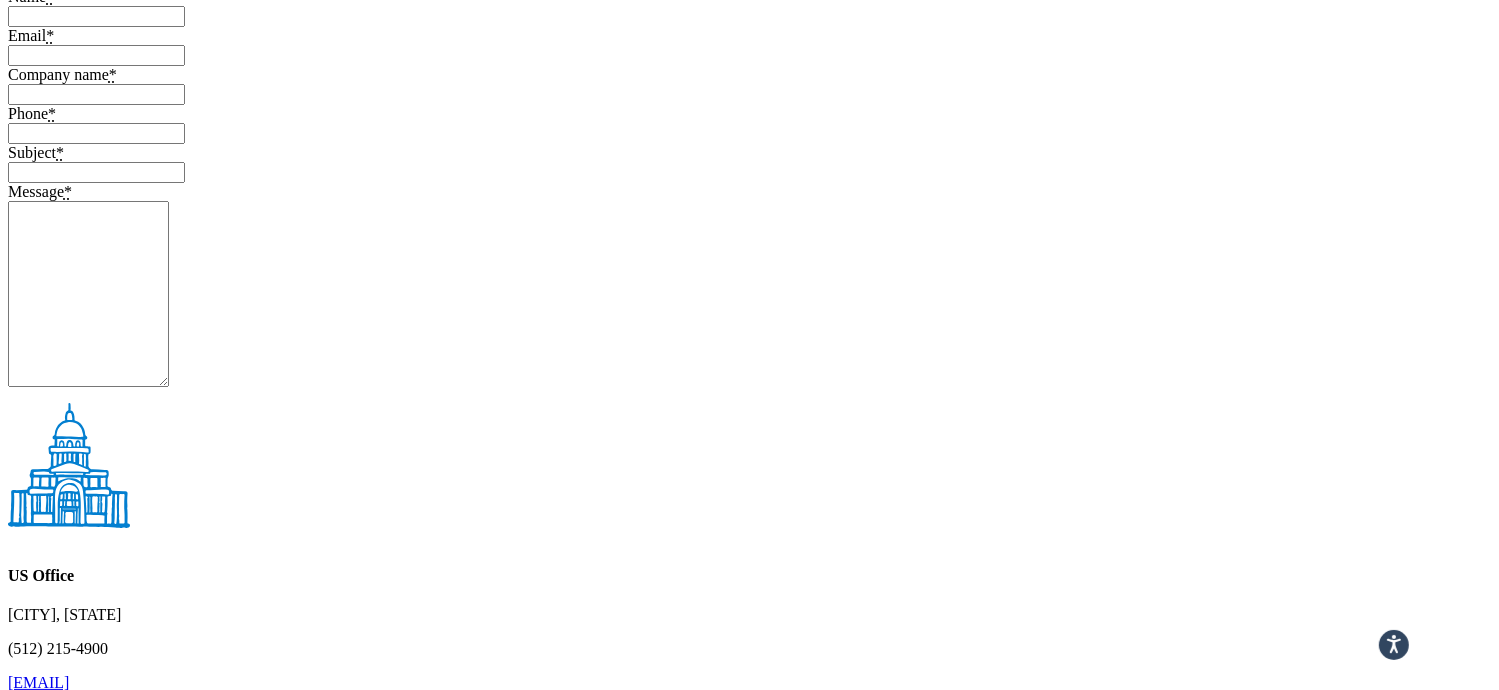 type on "nd" 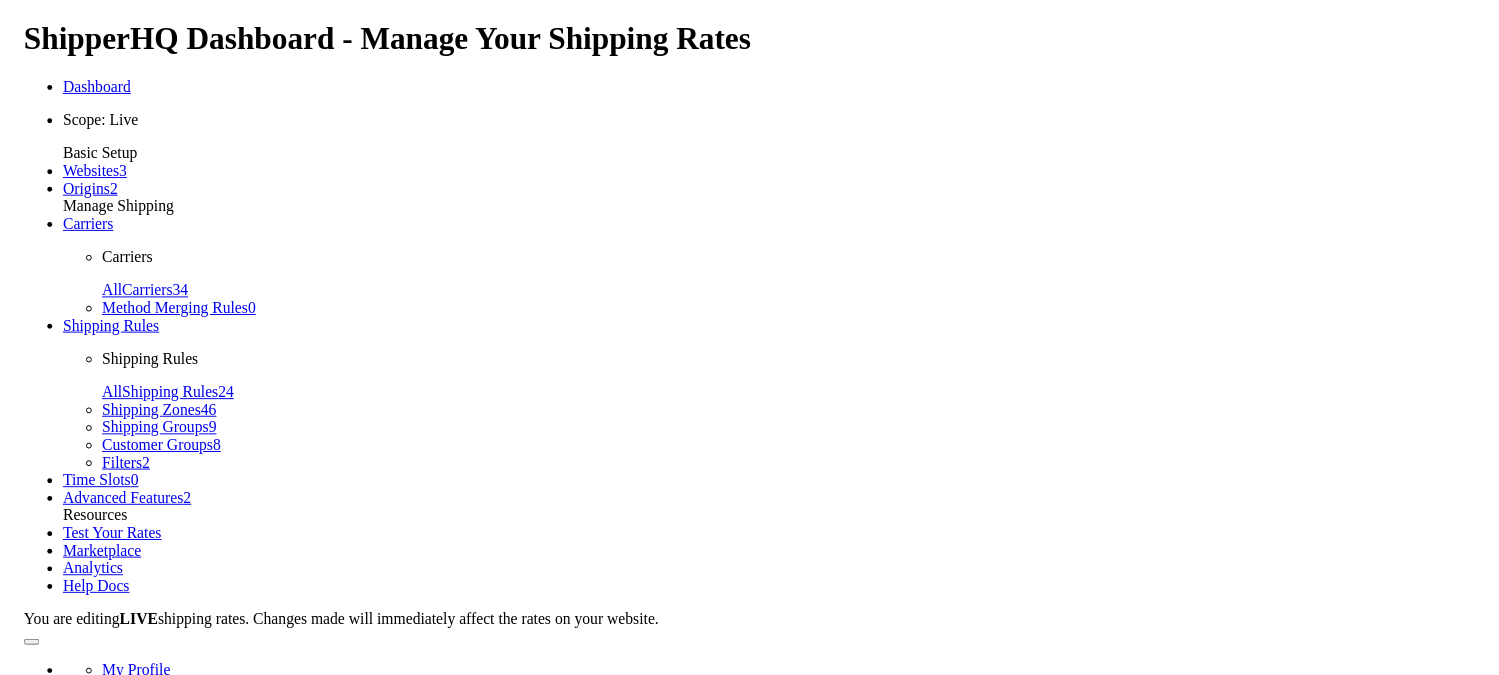 scroll, scrollTop: 0, scrollLeft: 0, axis: both 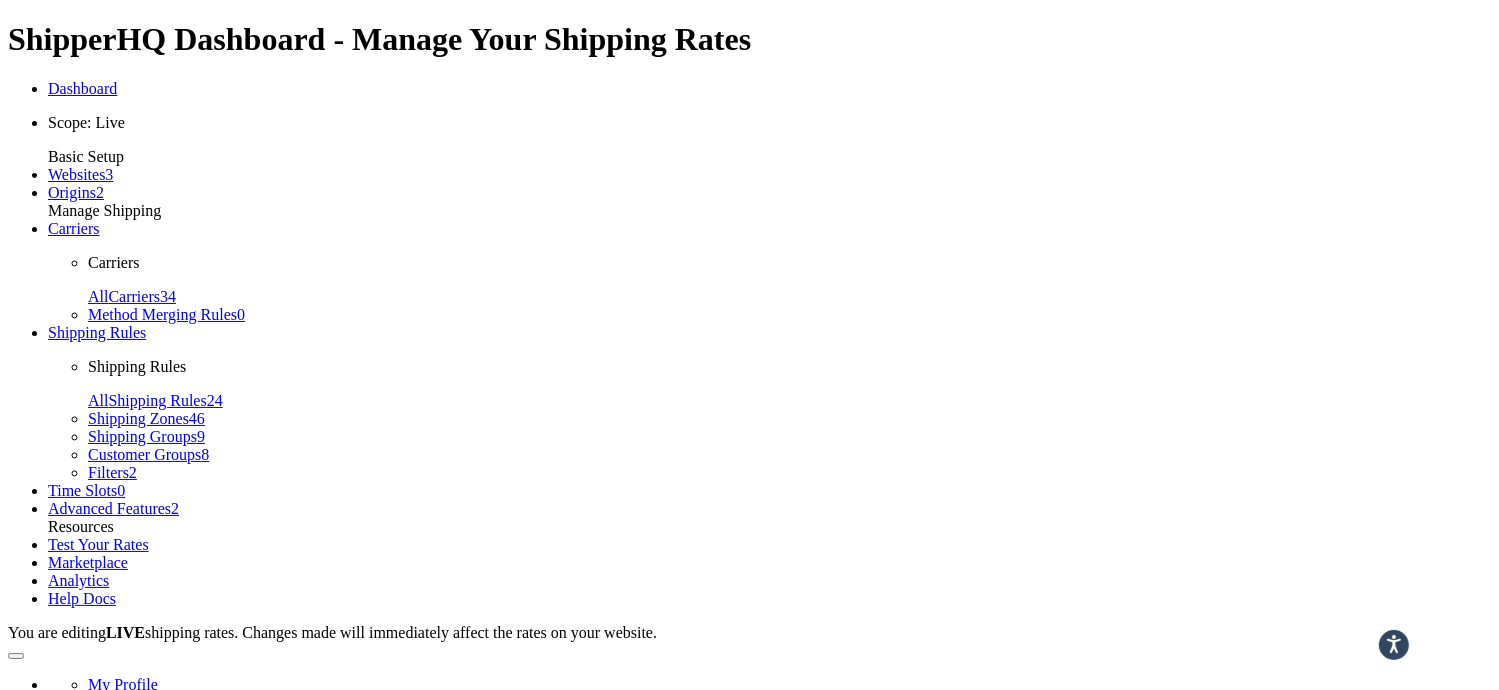 click on "Methods" at bounding box center [216, 960] 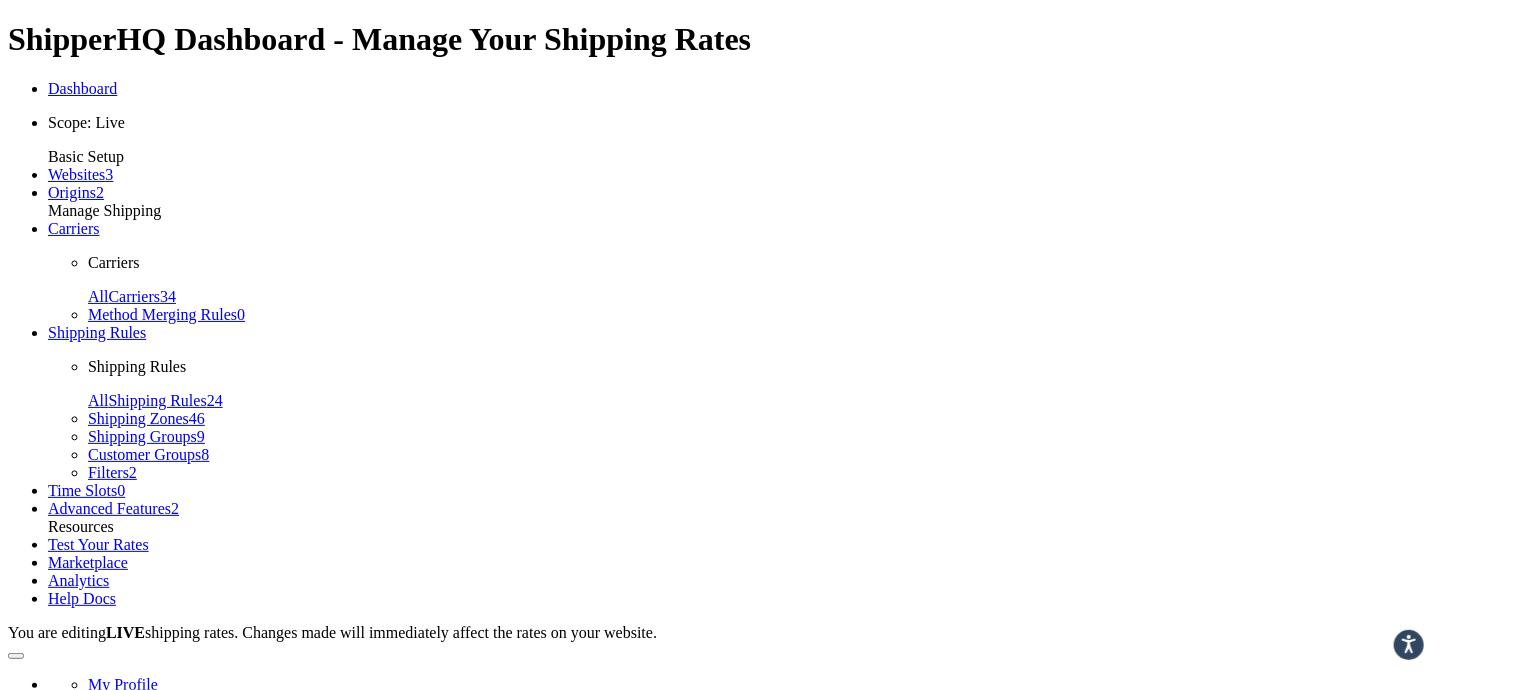 click on "Orders must be placed before 5pm Monday to Thursday for Next Day delivery. Excludes weekends & furniture. Delivery lead times for items sent direct from the supplier are against each item." at bounding box center [96, 1568] 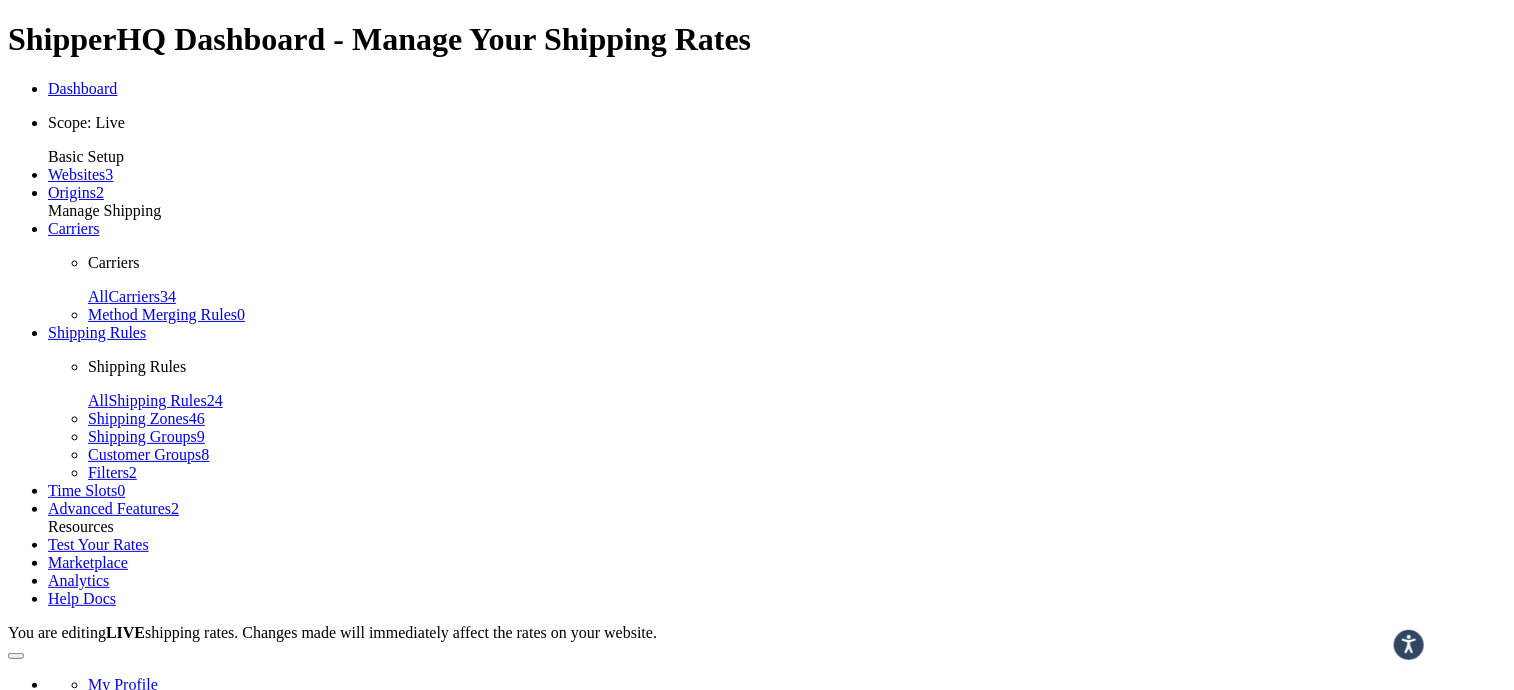 type on "*Next Day not guaranteed during VAT Free Promotions* Orders must be placed before 5pm Monday to Thursday for Next Day delivery. Excludes weekends & furniture. Delivery lead times for items sent direct from the supplier are against each item." 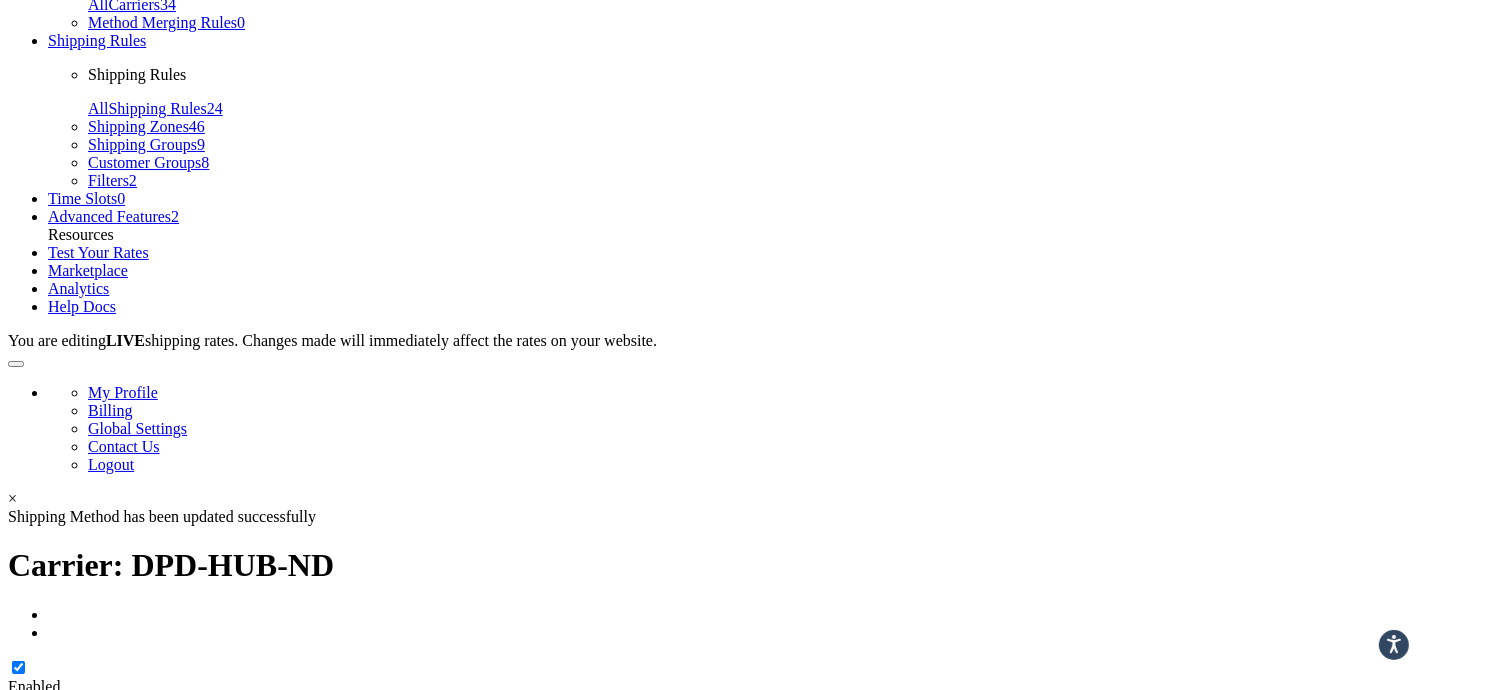 scroll, scrollTop: 317, scrollLeft: 0, axis: vertical 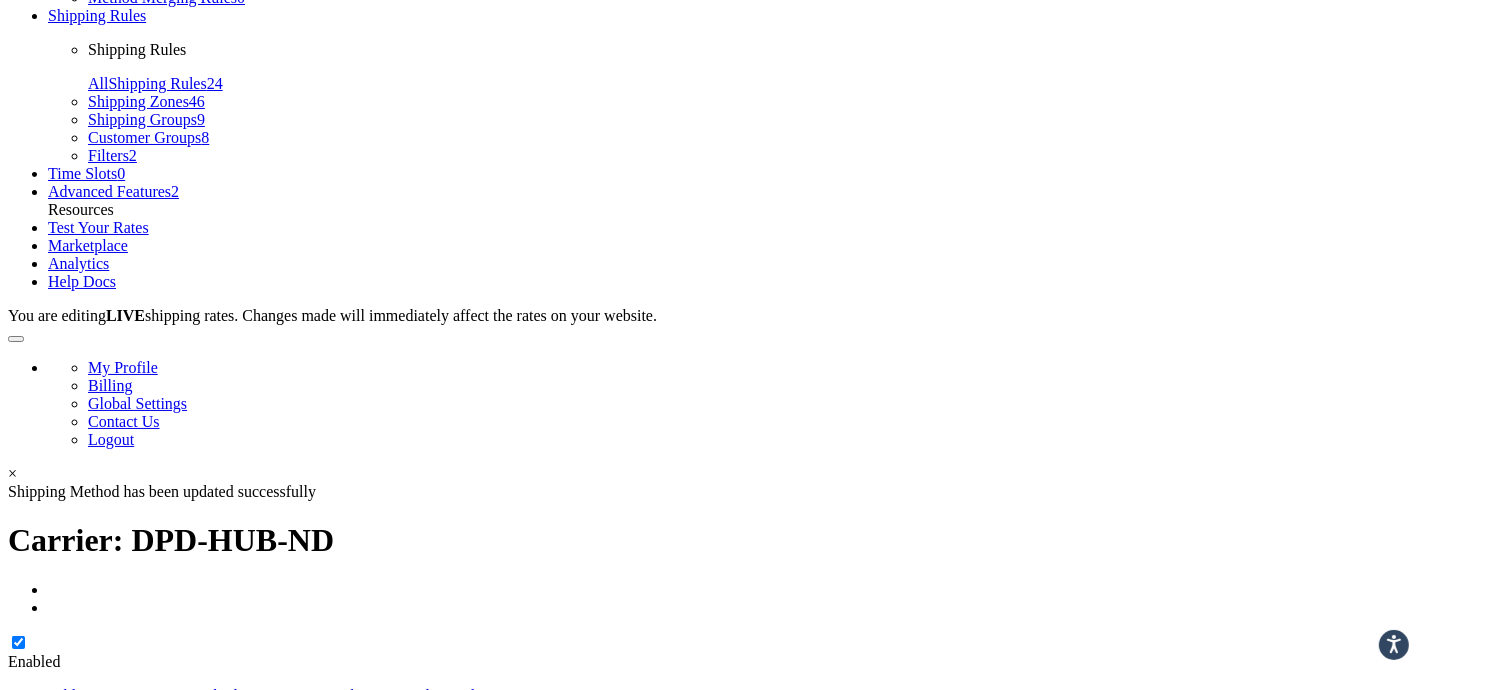 click on "Save" at bounding box center (31, 1130) 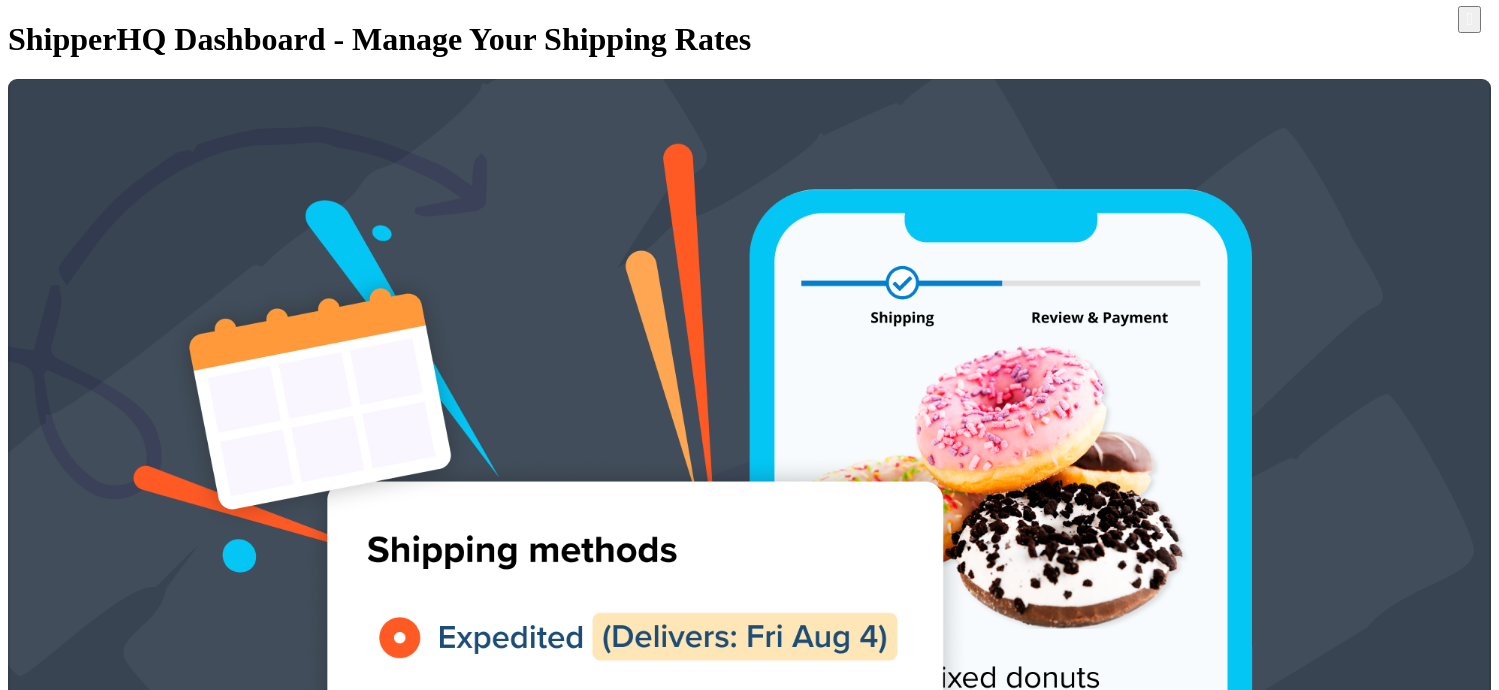 scroll, scrollTop: 0, scrollLeft: 0, axis: both 